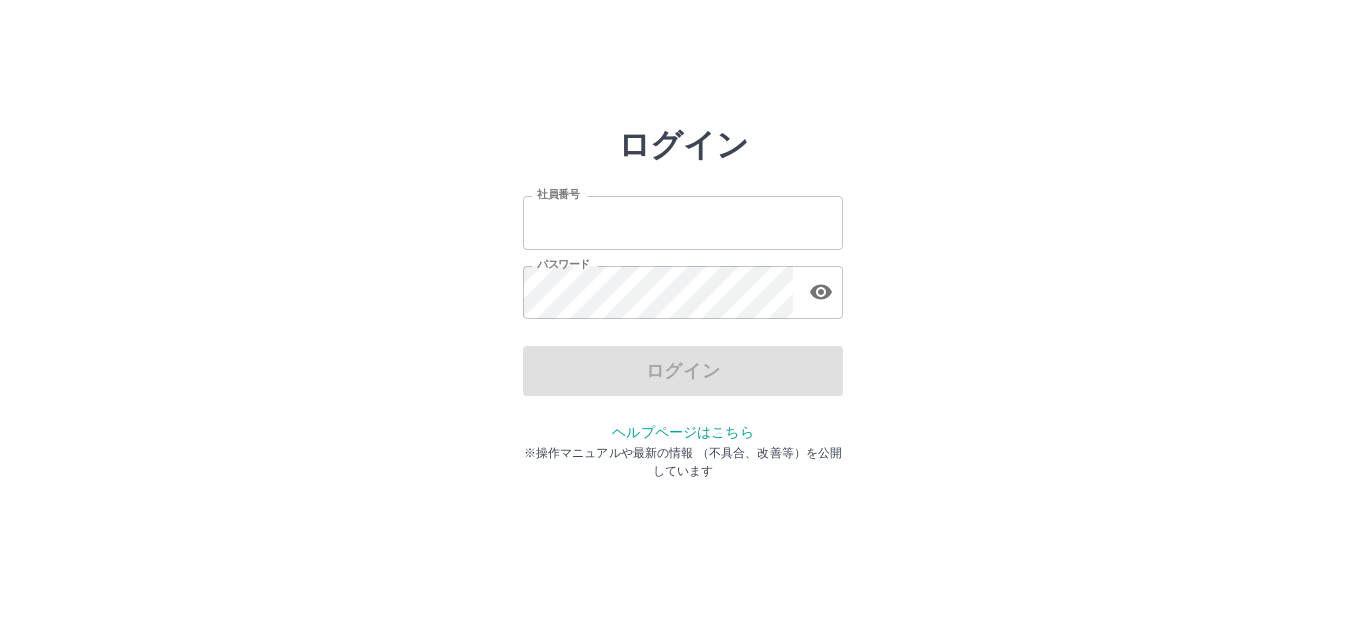 scroll, scrollTop: 0, scrollLeft: 0, axis: both 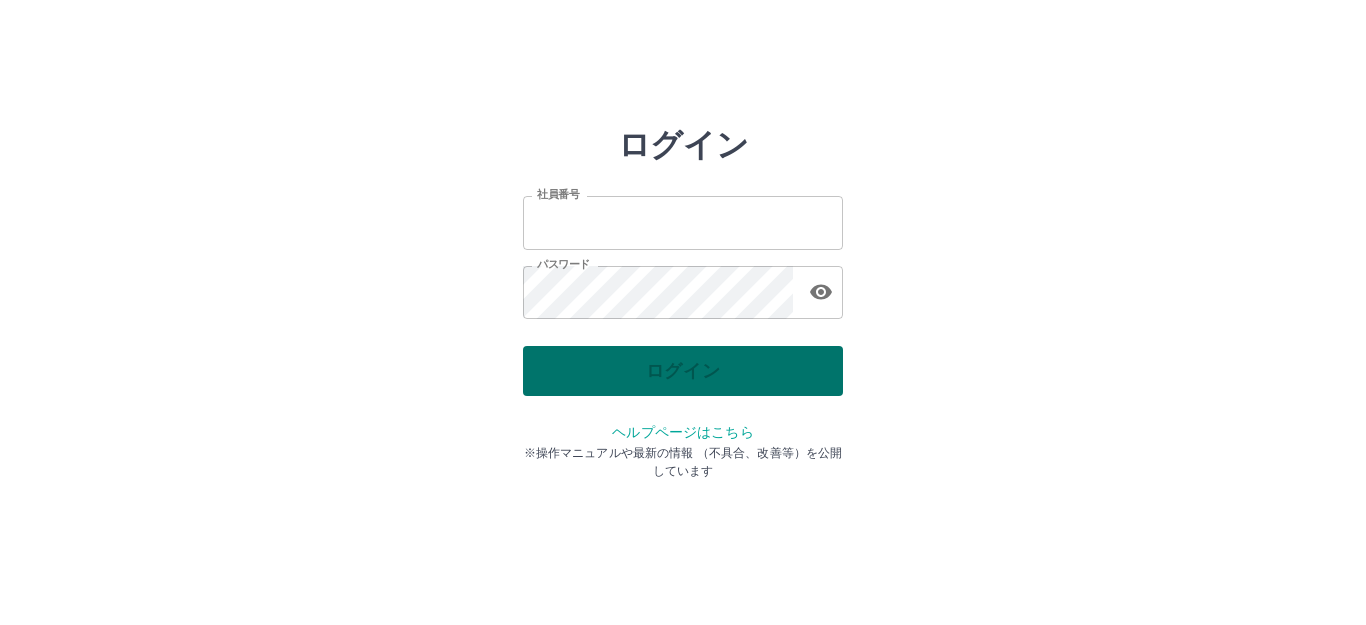 type on "*******" 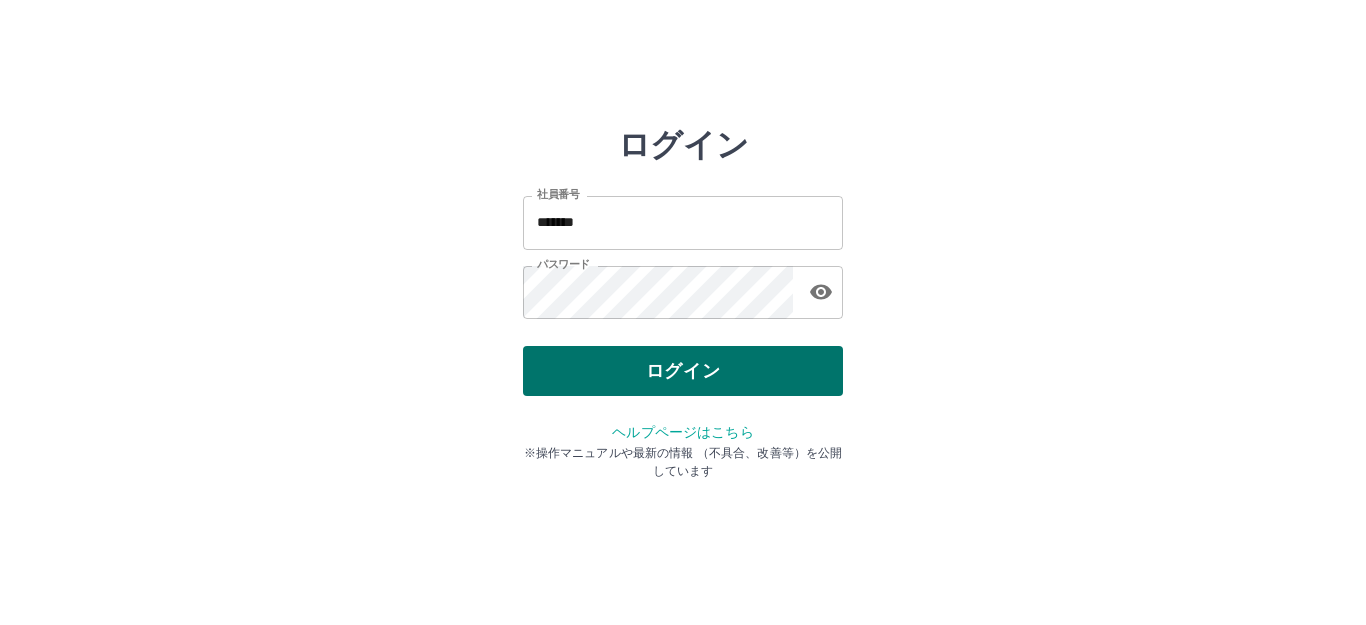 click on "ログイン" at bounding box center [683, 371] 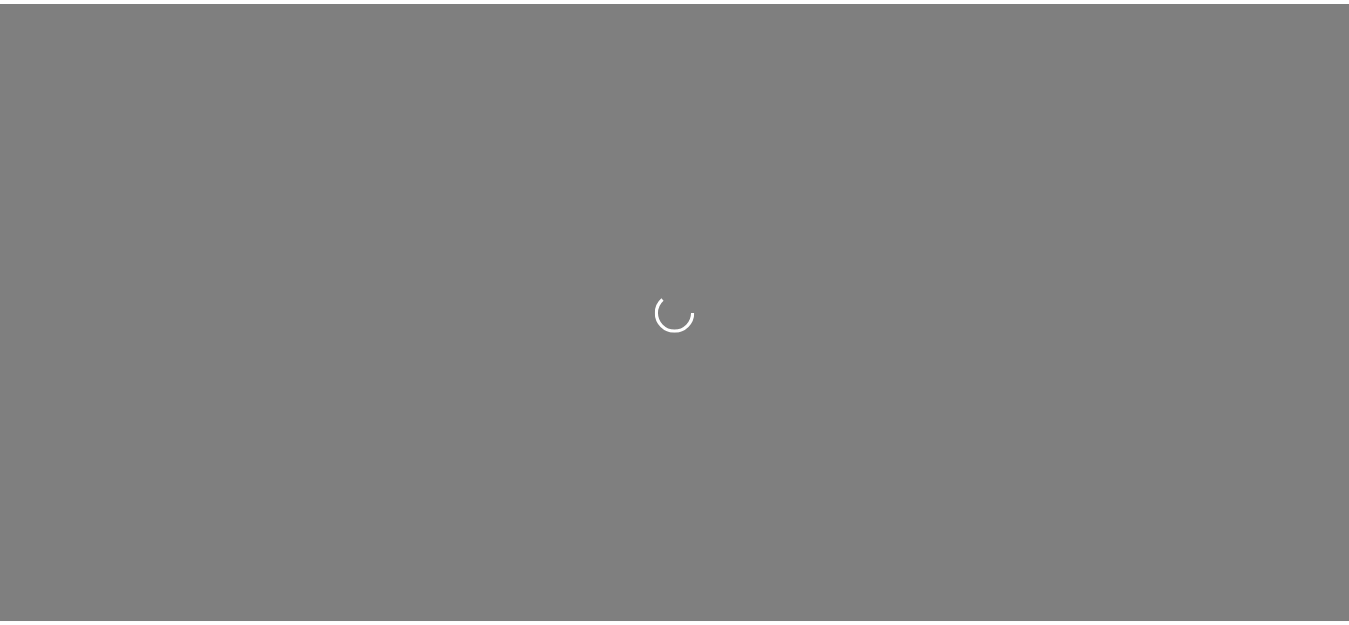 scroll, scrollTop: 0, scrollLeft: 0, axis: both 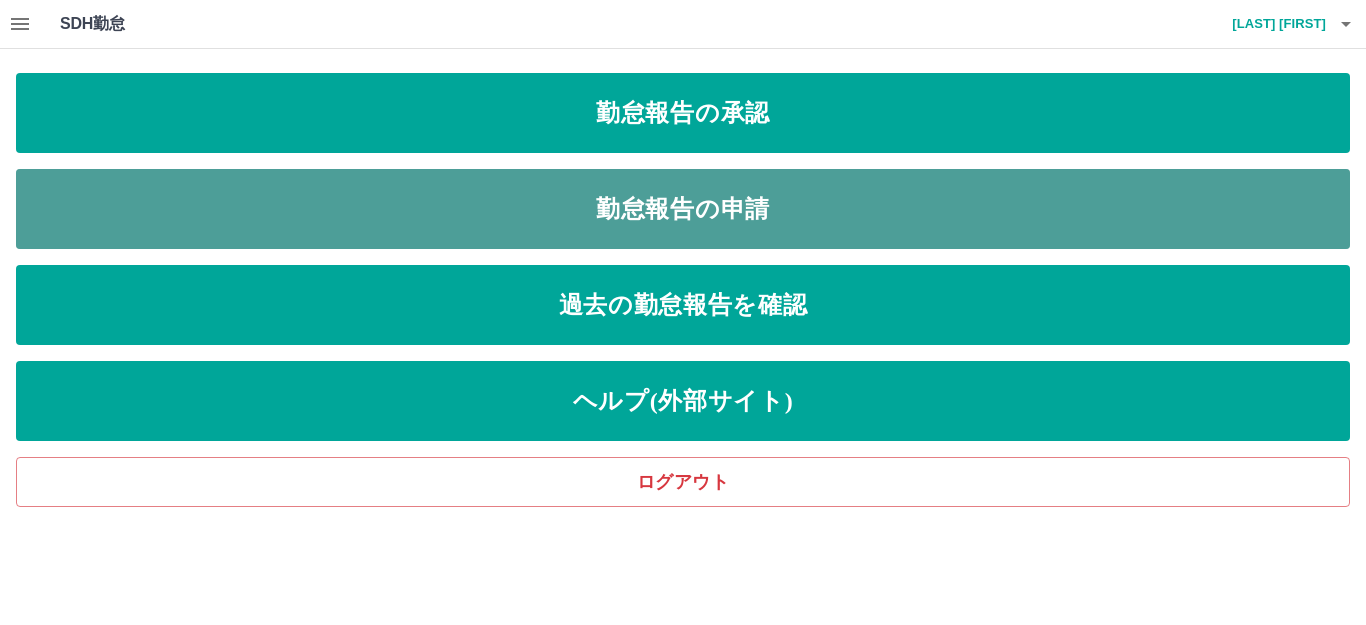 click on "勤怠報告の申請" at bounding box center [683, 209] 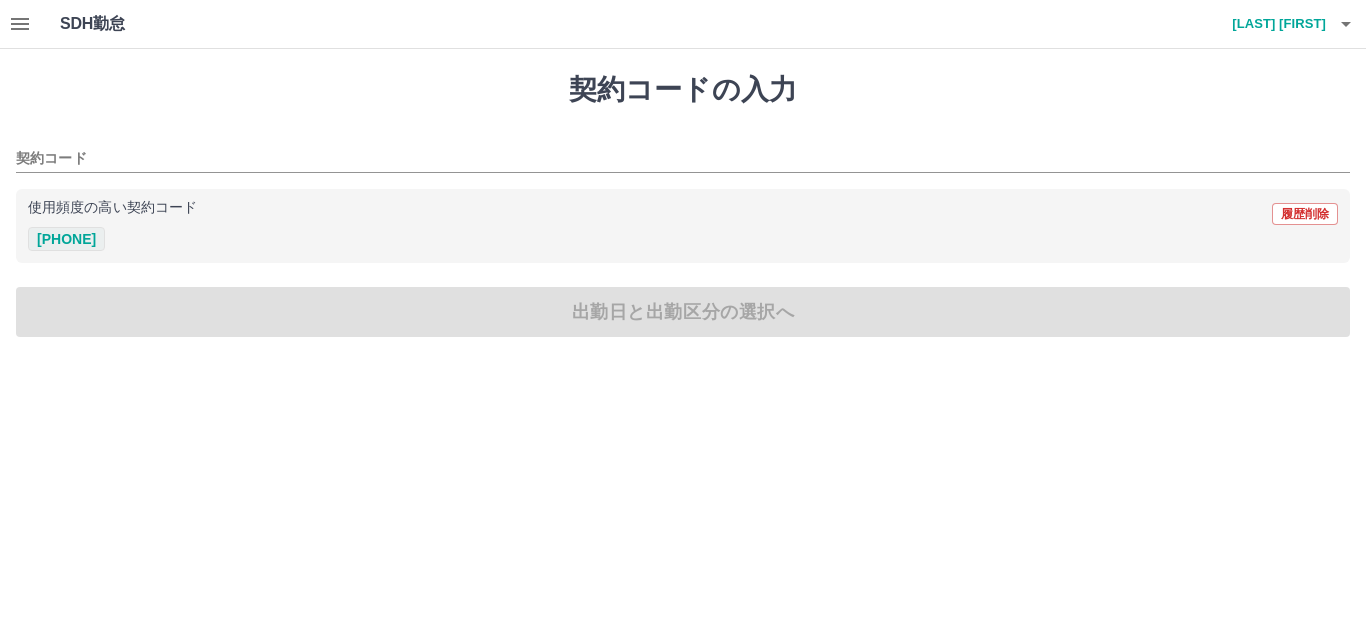 click on "40173009" at bounding box center (66, 239) 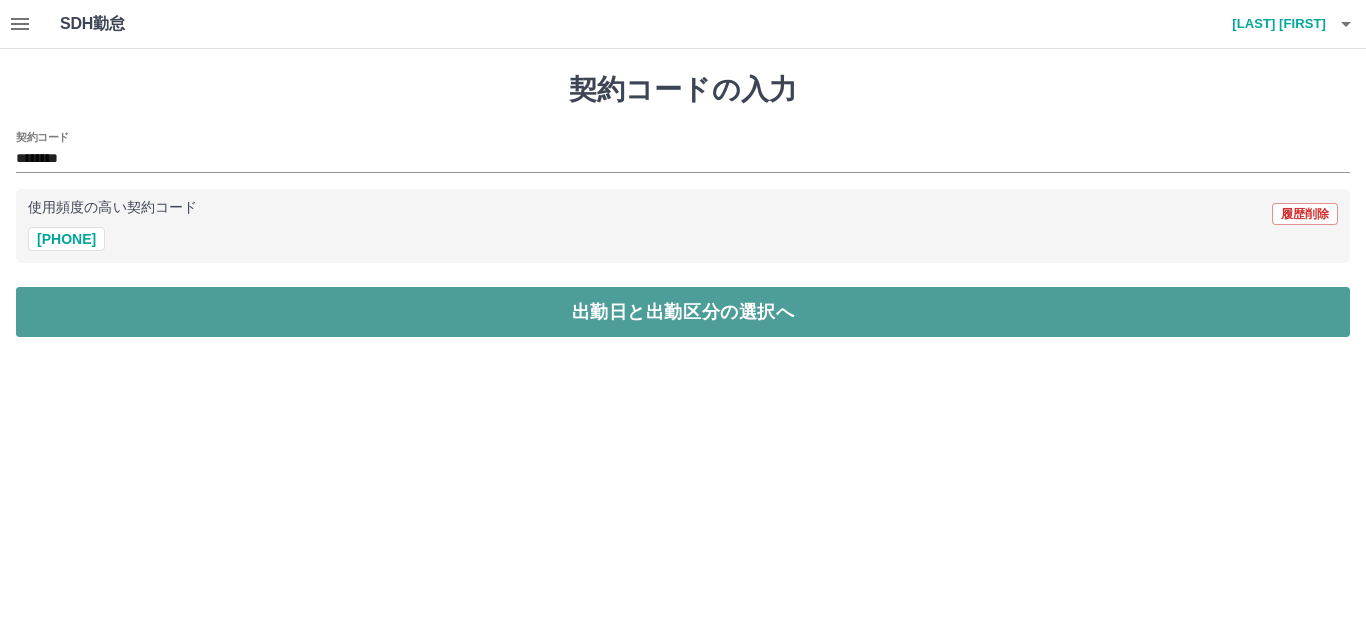 click on "出勤日と出勤区分の選択へ" at bounding box center (683, 312) 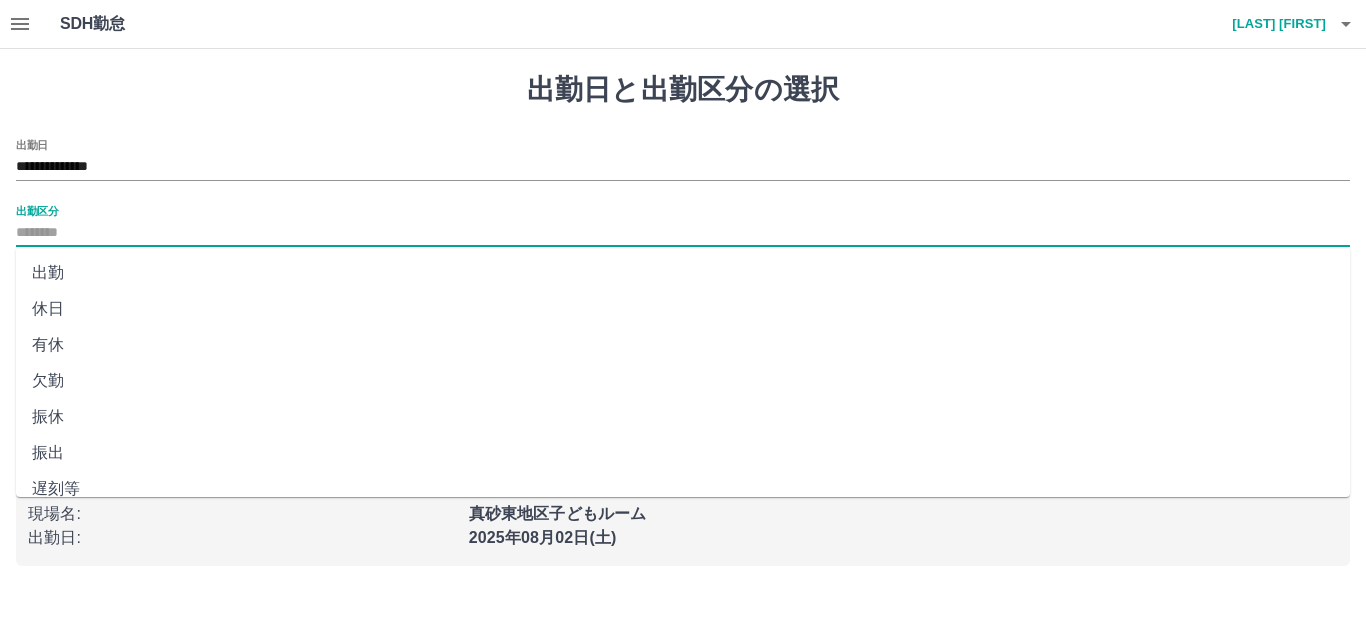 click on "出勤区分" at bounding box center (683, 233) 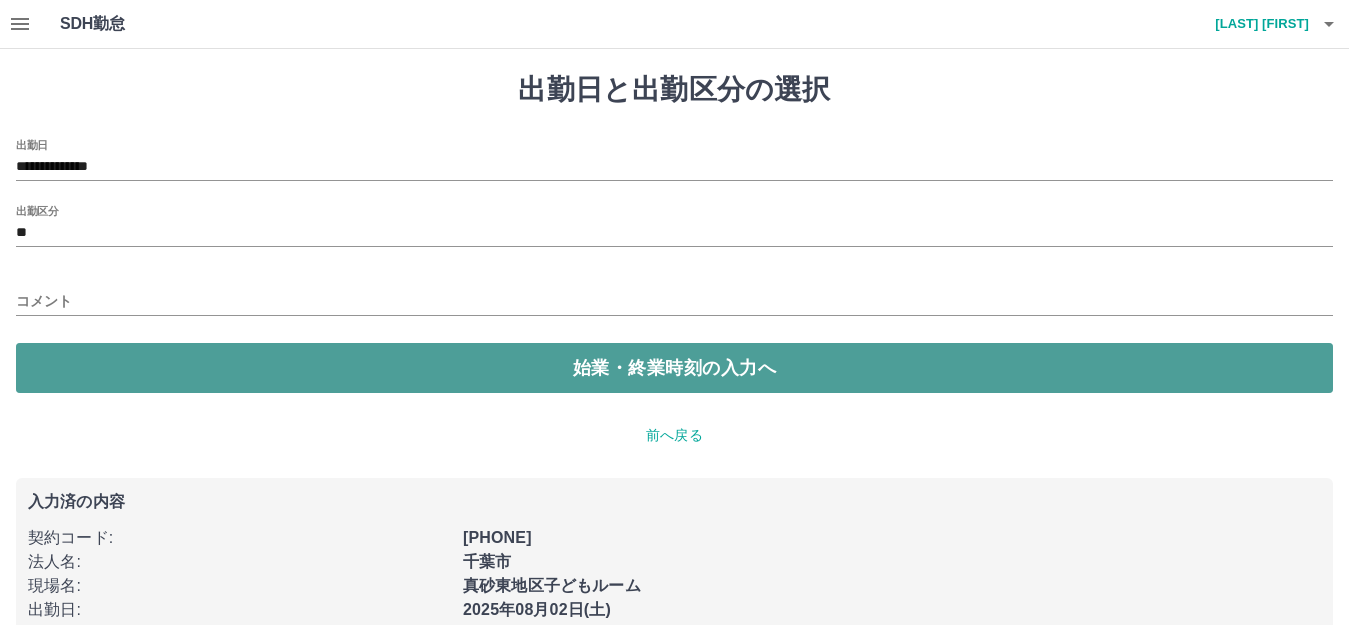 click on "始業・終業時刻の入力へ" at bounding box center (674, 368) 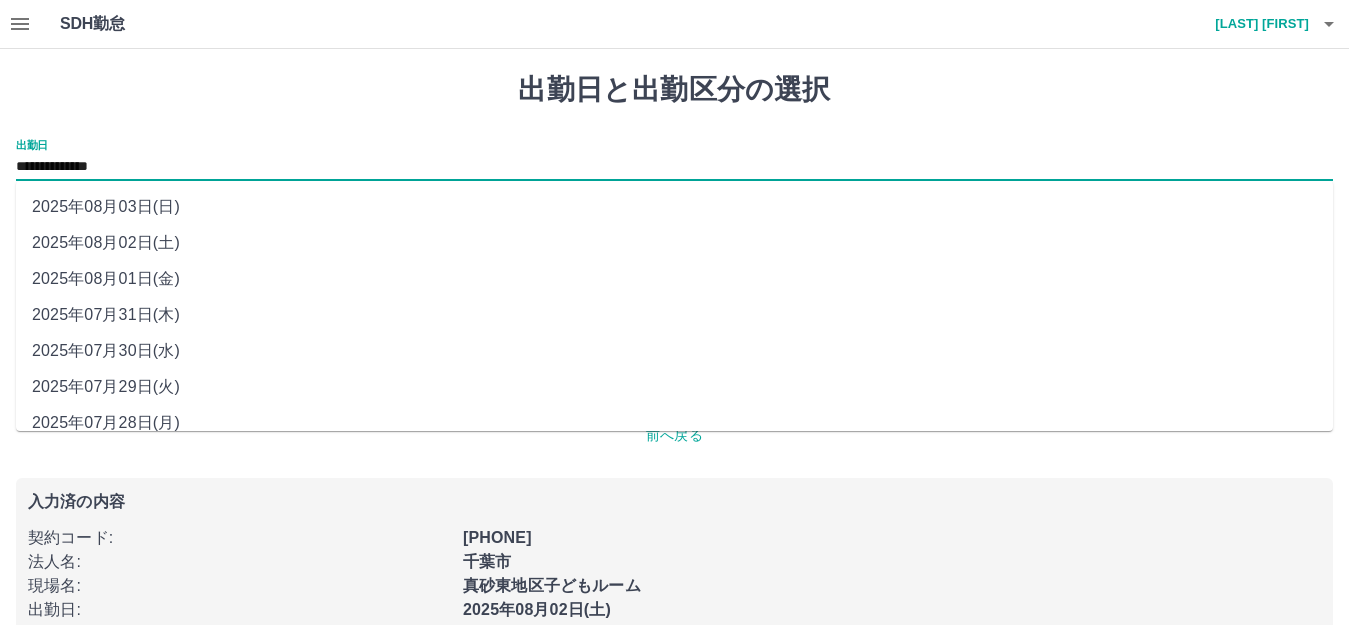 click on "**********" at bounding box center [674, 167] 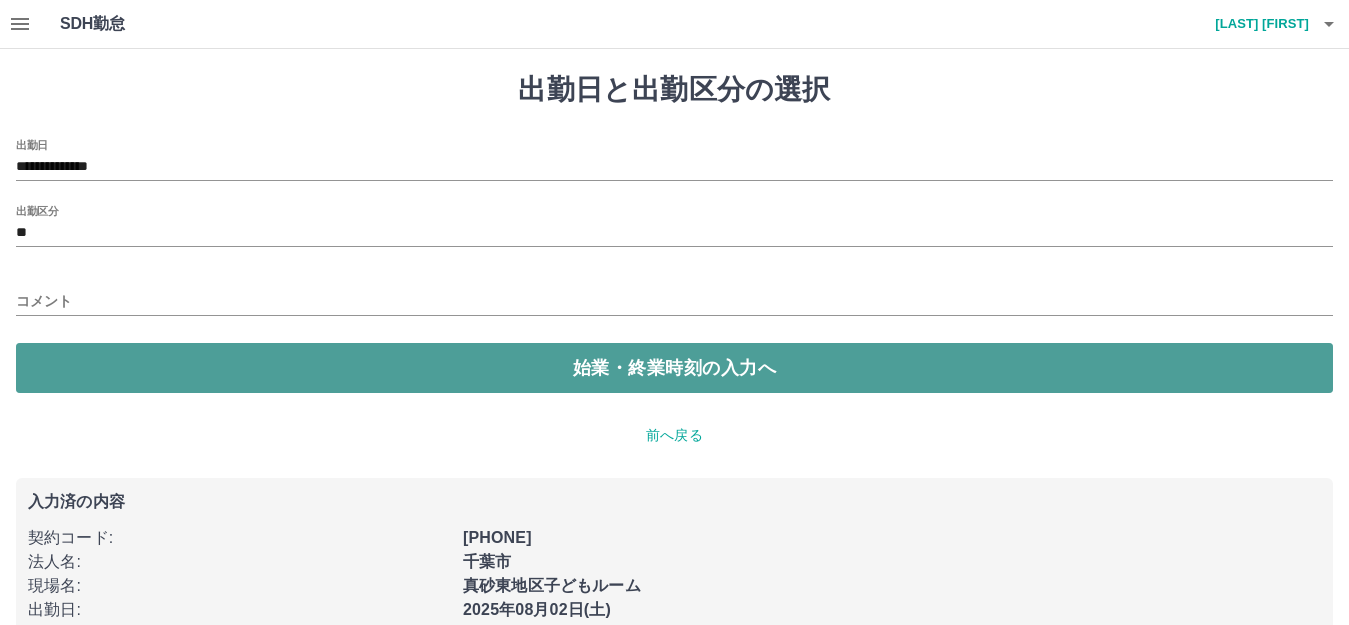 click on "始業・終業時刻の入力へ" at bounding box center [674, 368] 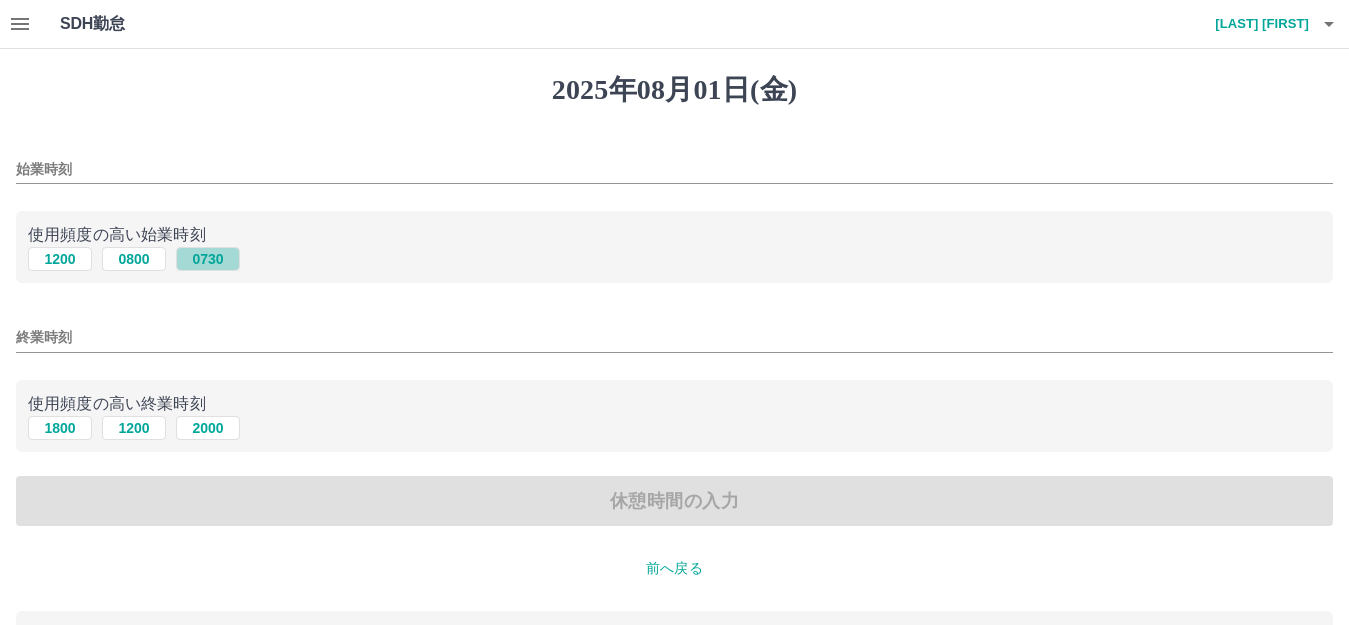 click on "0730" at bounding box center [208, 259] 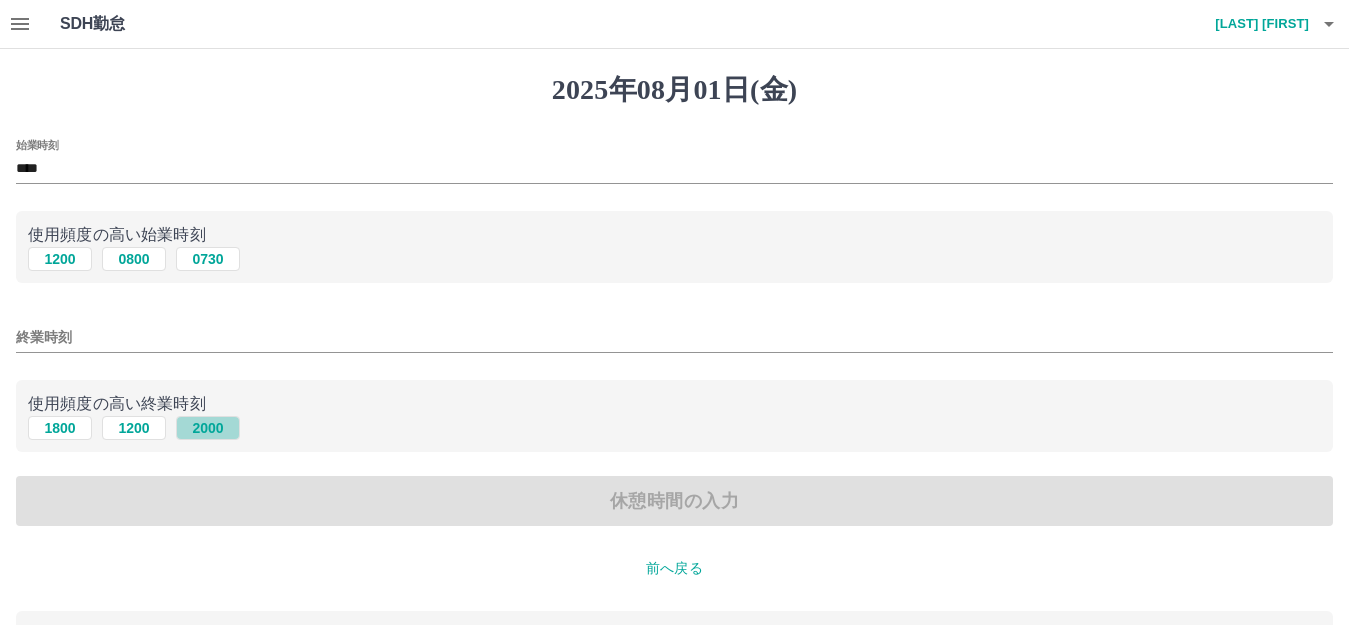 click on "2000" at bounding box center (208, 428) 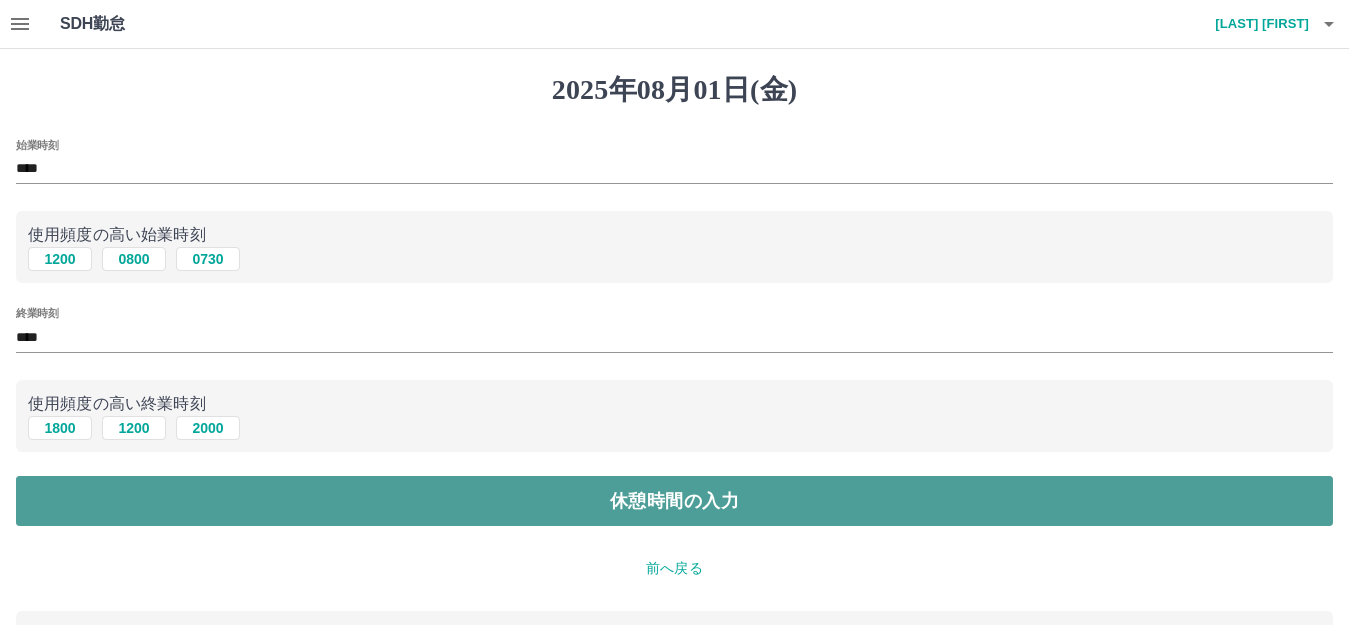 click on "休憩時間の入力" at bounding box center [674, 501] 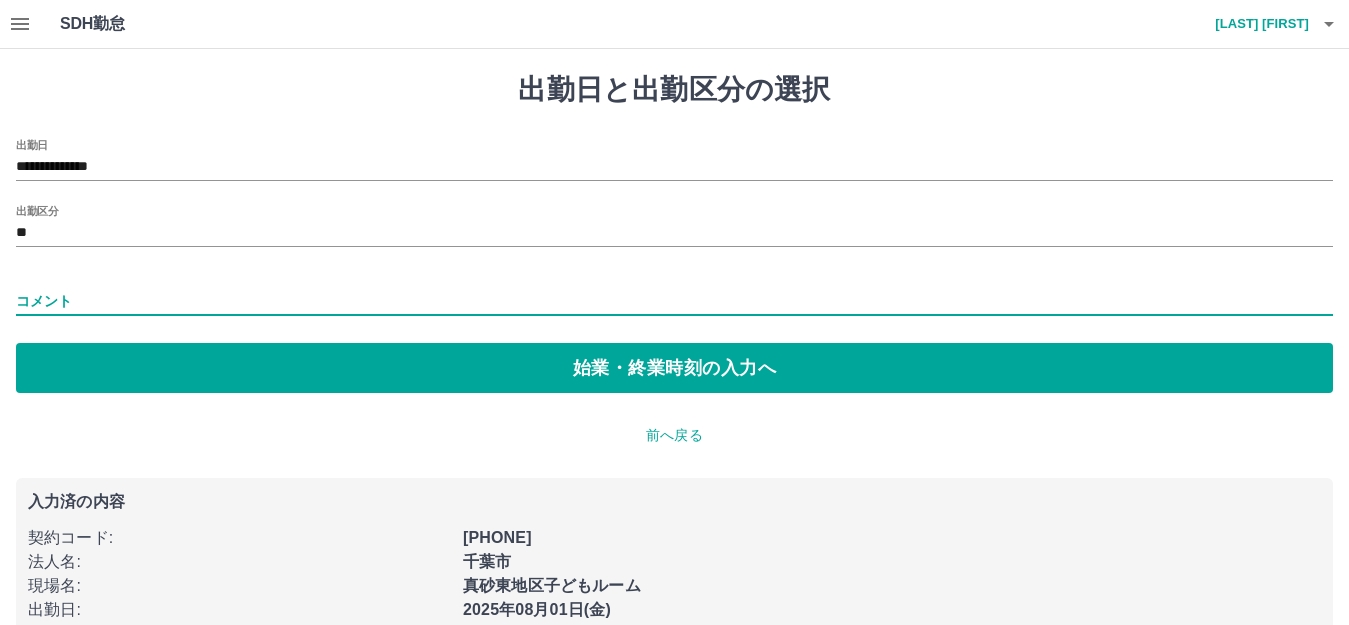 click on "コメント" at bounding box center [674, 301] 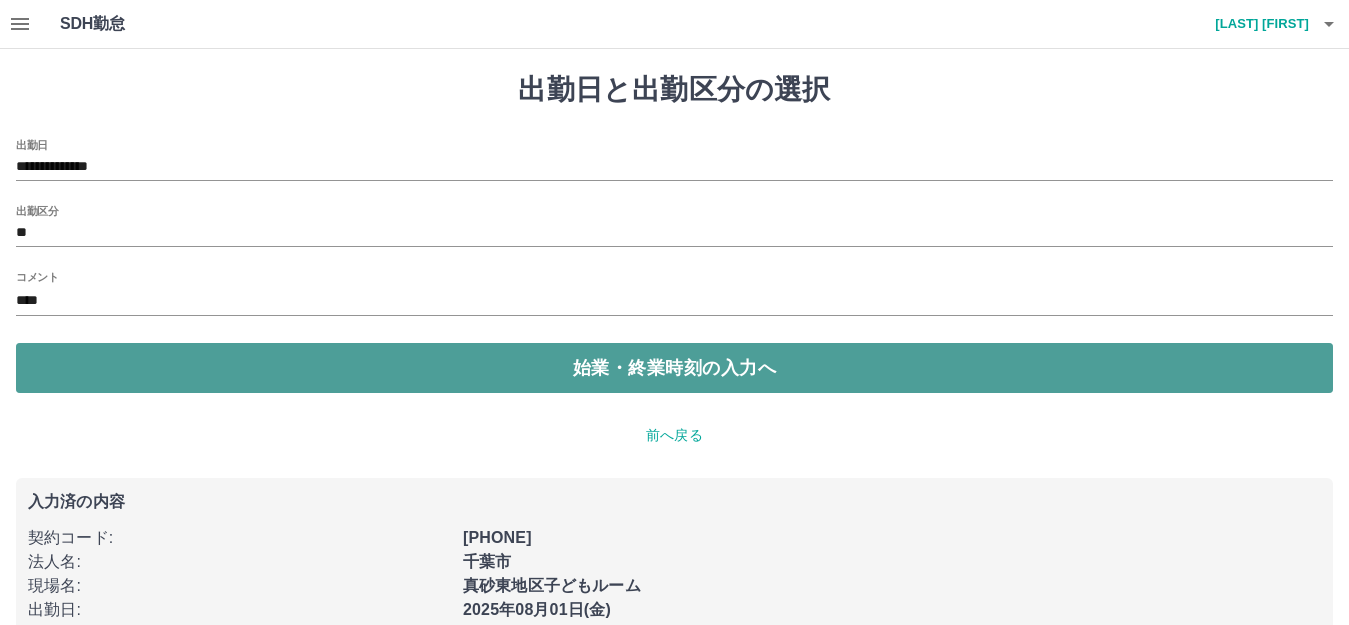 click on "始業・終業時刻の入力へ" at bounding box center (674, 368) 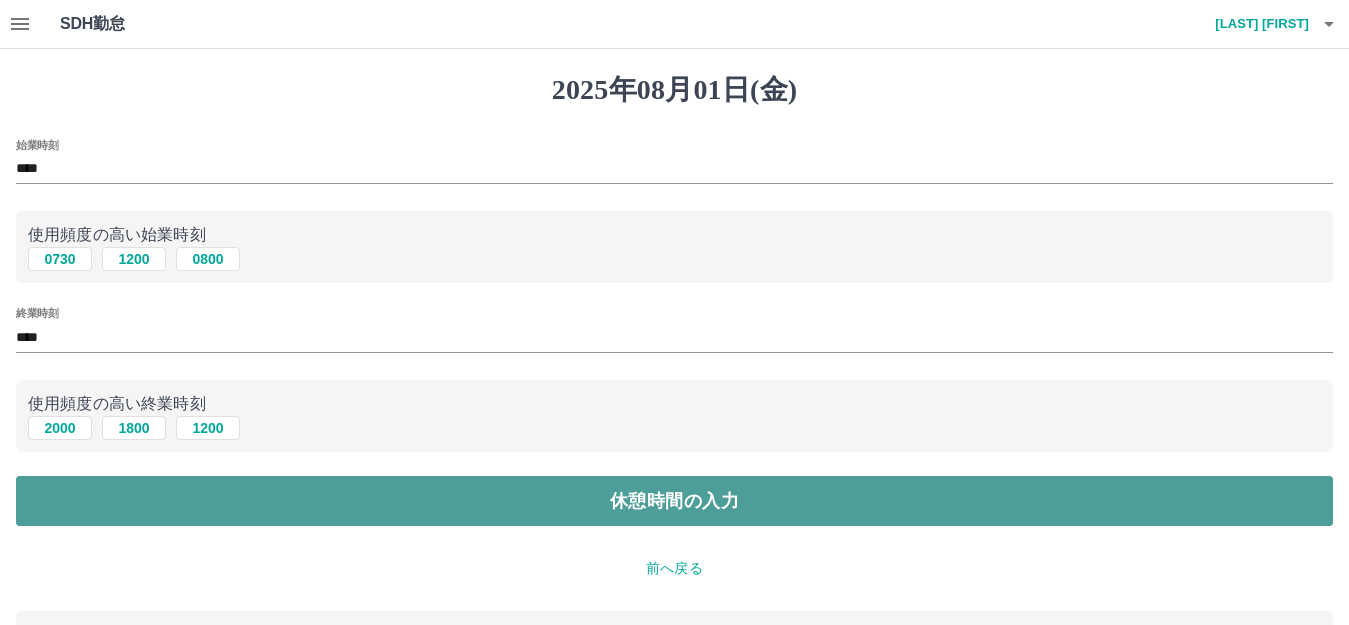 click on "休憩時間の入力" at bounding box center (674, 501) 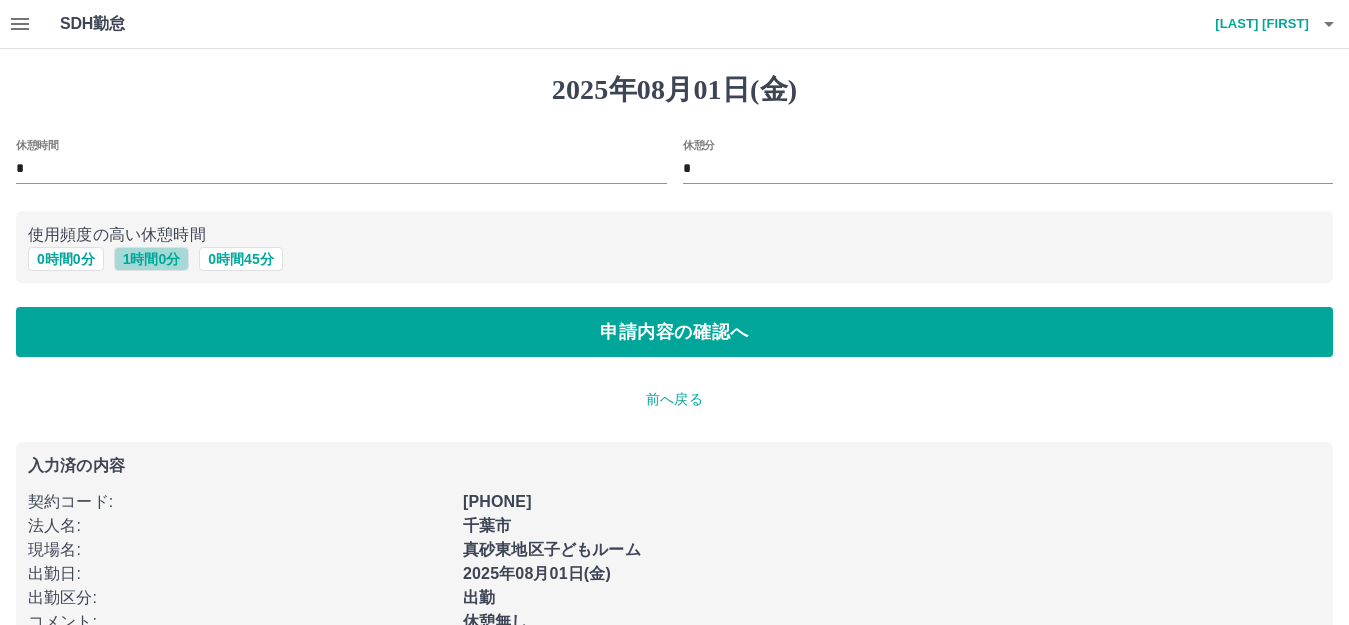 click on "1 時間 0 分" at bounding box center (152, 259) 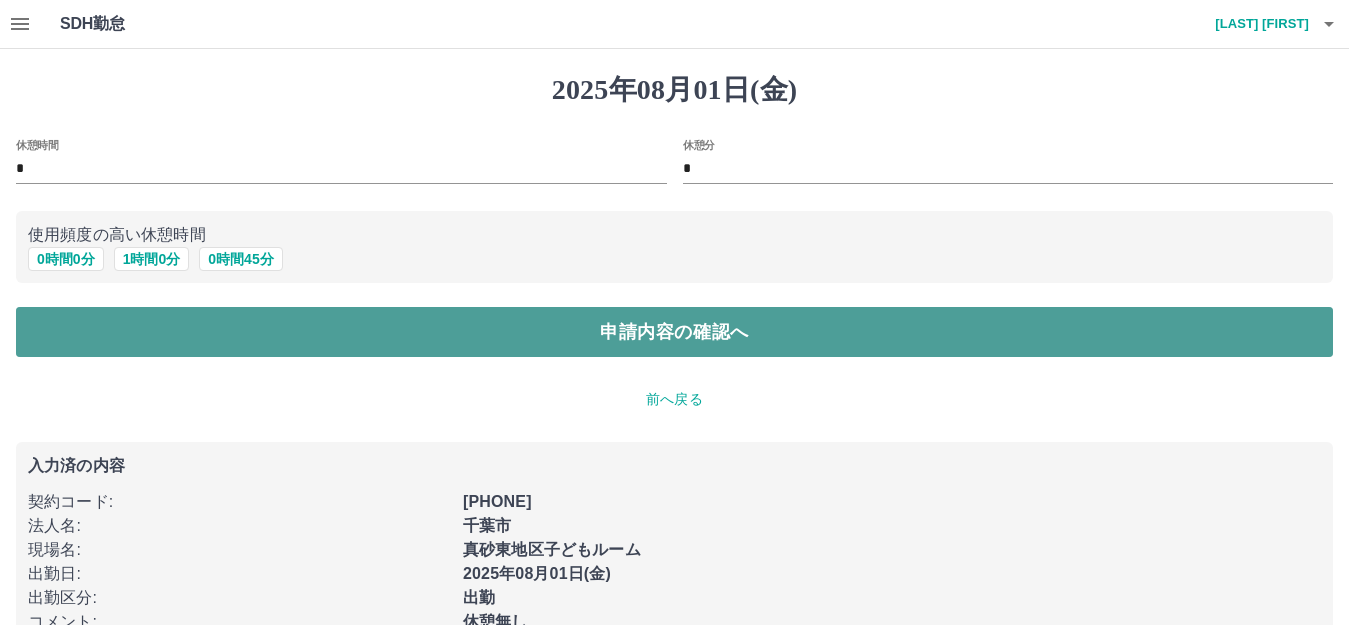 click on "申請内容の確認へ" at bounding box center [674, 332] 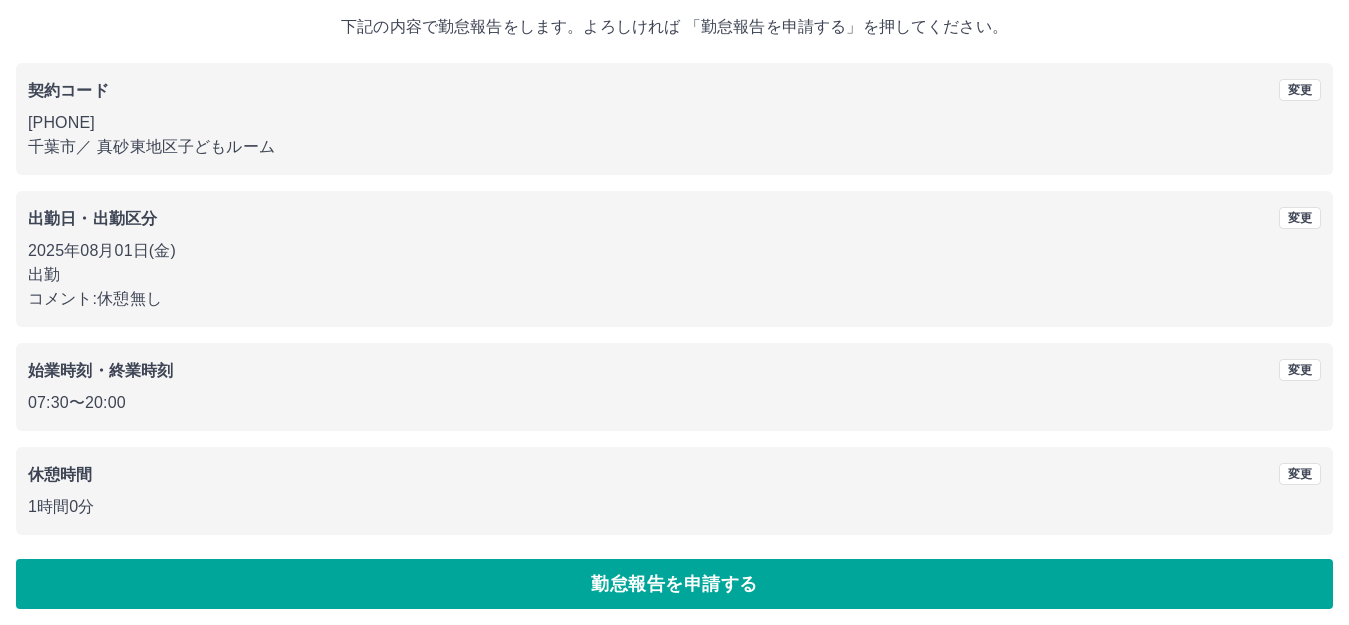 scroll, scrollTop: 124, scrollLeft: 0, axis: vertical 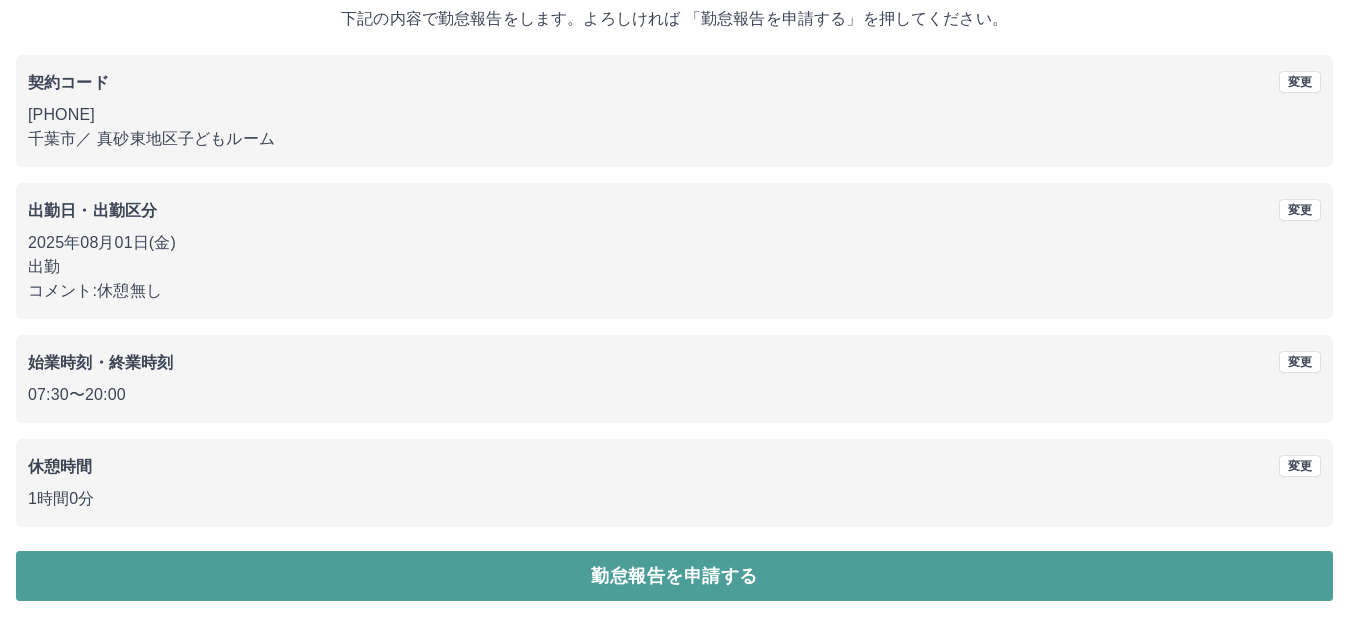 click on "勤怠報告を申請する" at bounding box center [674, 576] 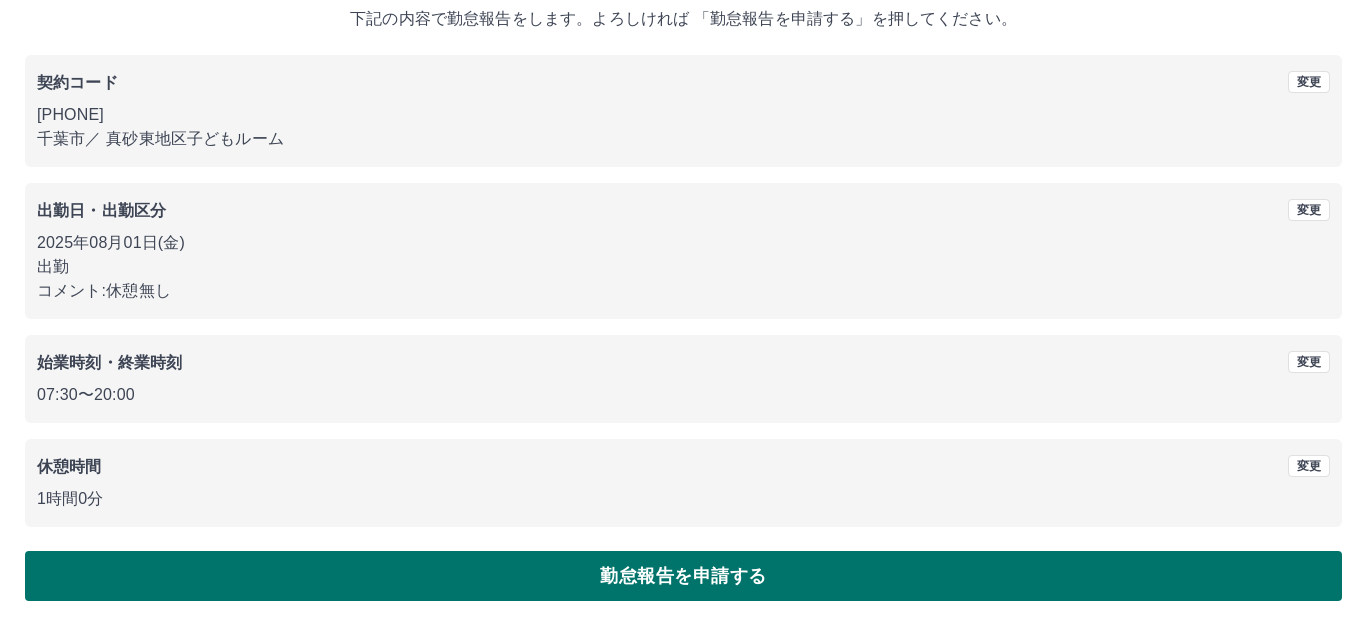 scroll, scrollTop: 0, scrollLeft: 0, axis: both 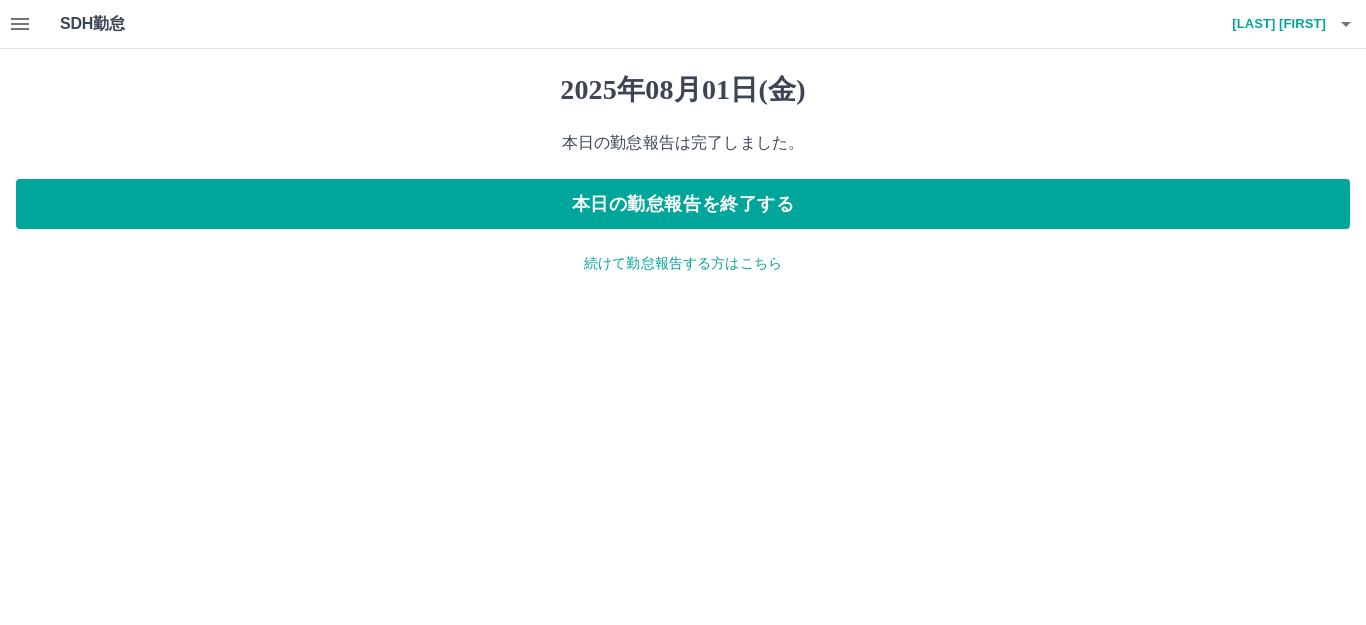 click 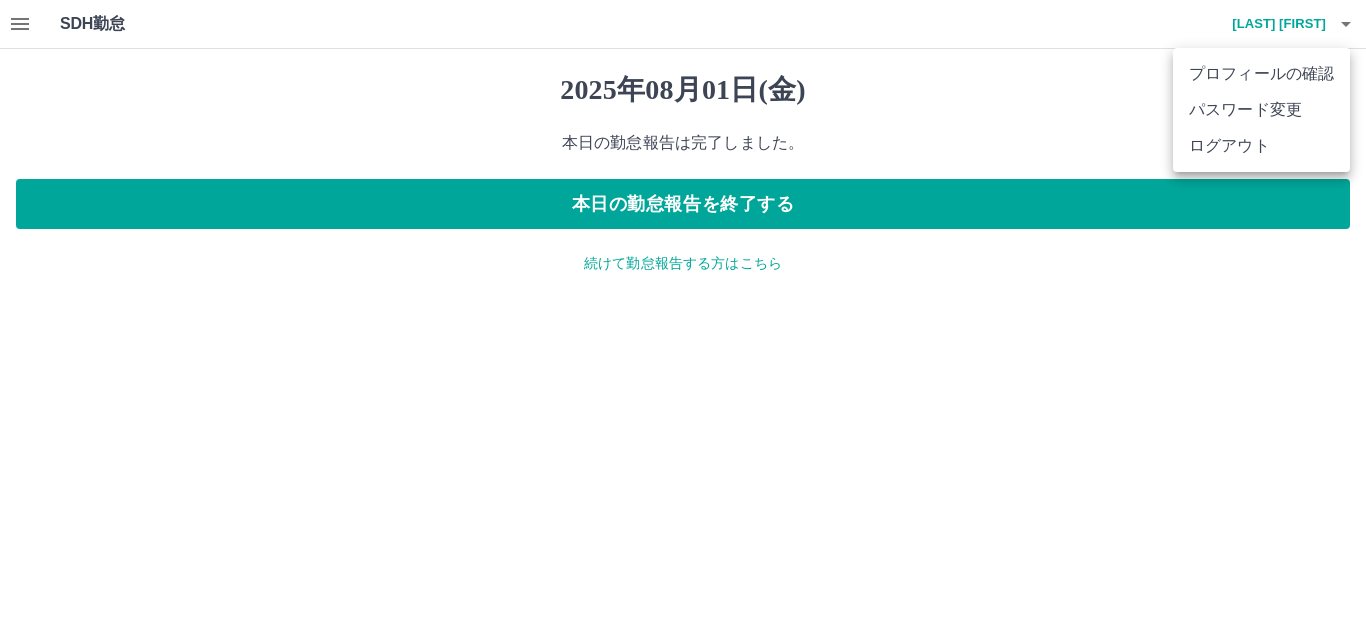 click on "ログアウト" at bounding box center (1261, 146) 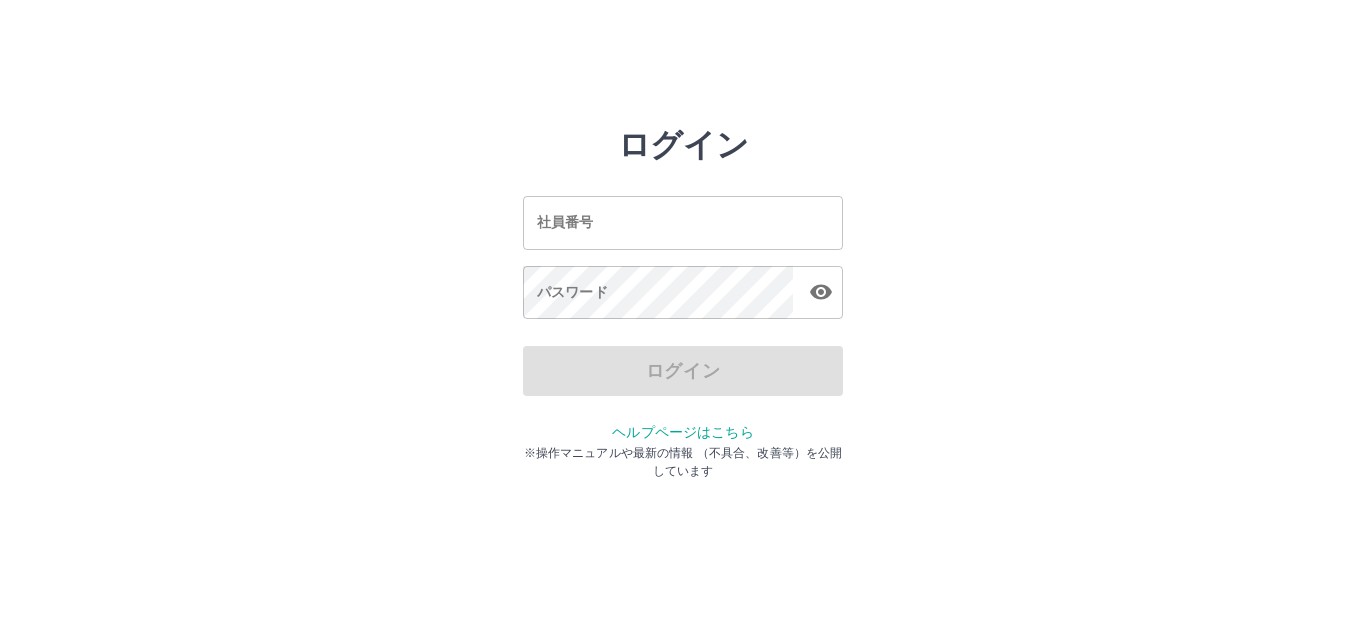 scroll, scrollTop: 0, scrollLeft: 0, axis: both 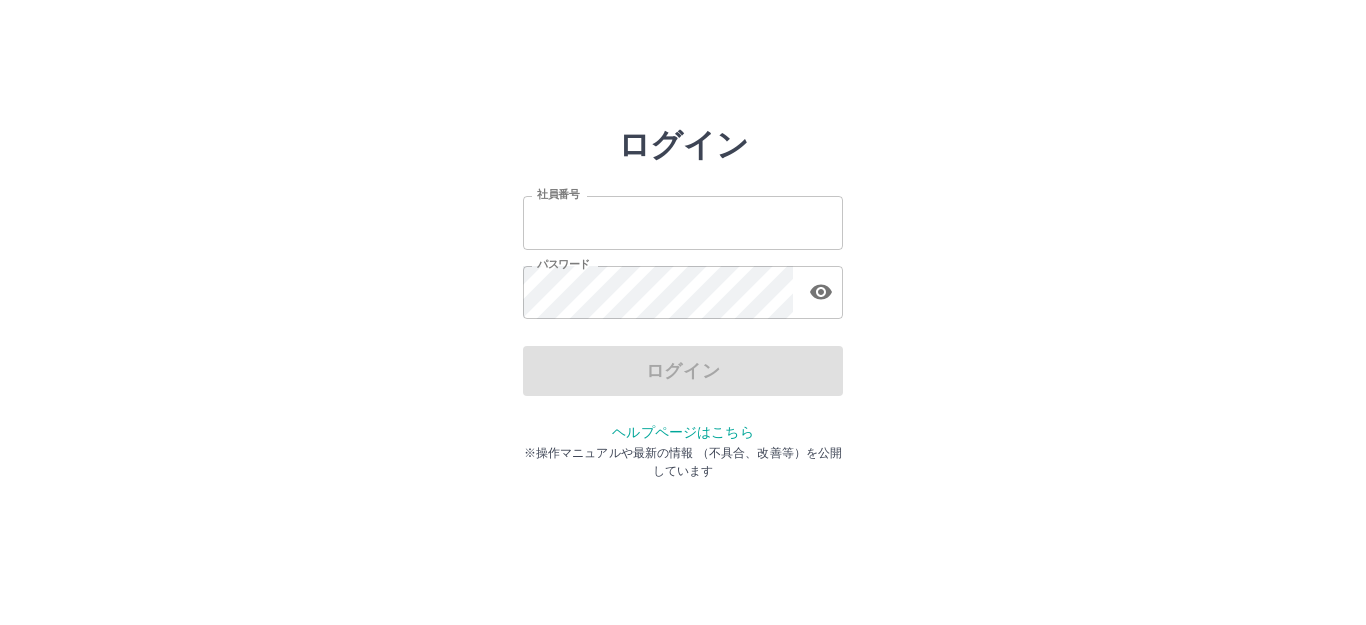 type on "*******" 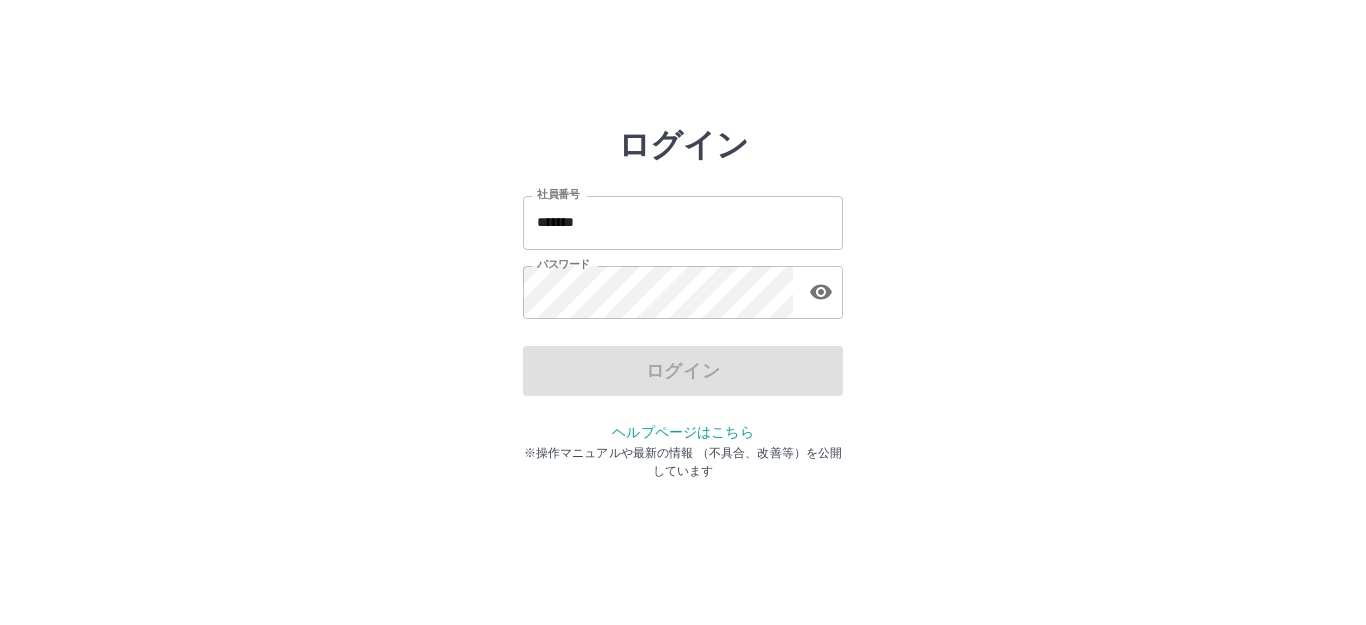 click on "ログイン" at bounding box center (683, 371) 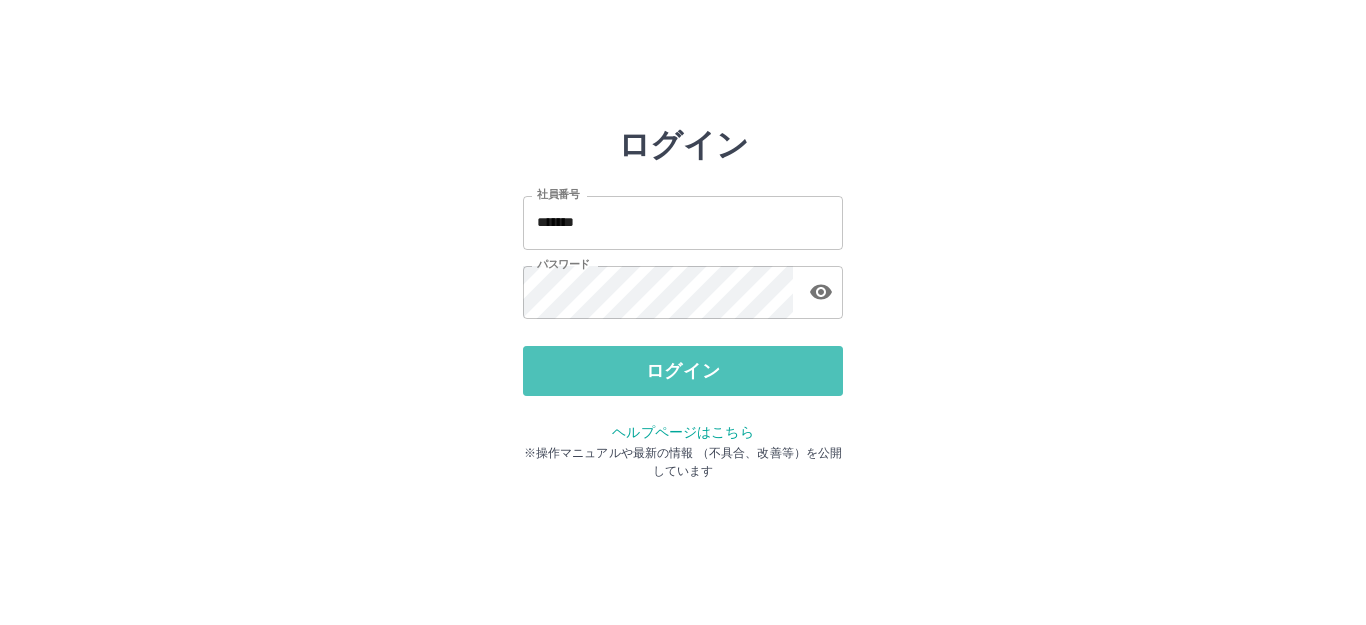 click on "ログイン" at bounding box center [683, 371] 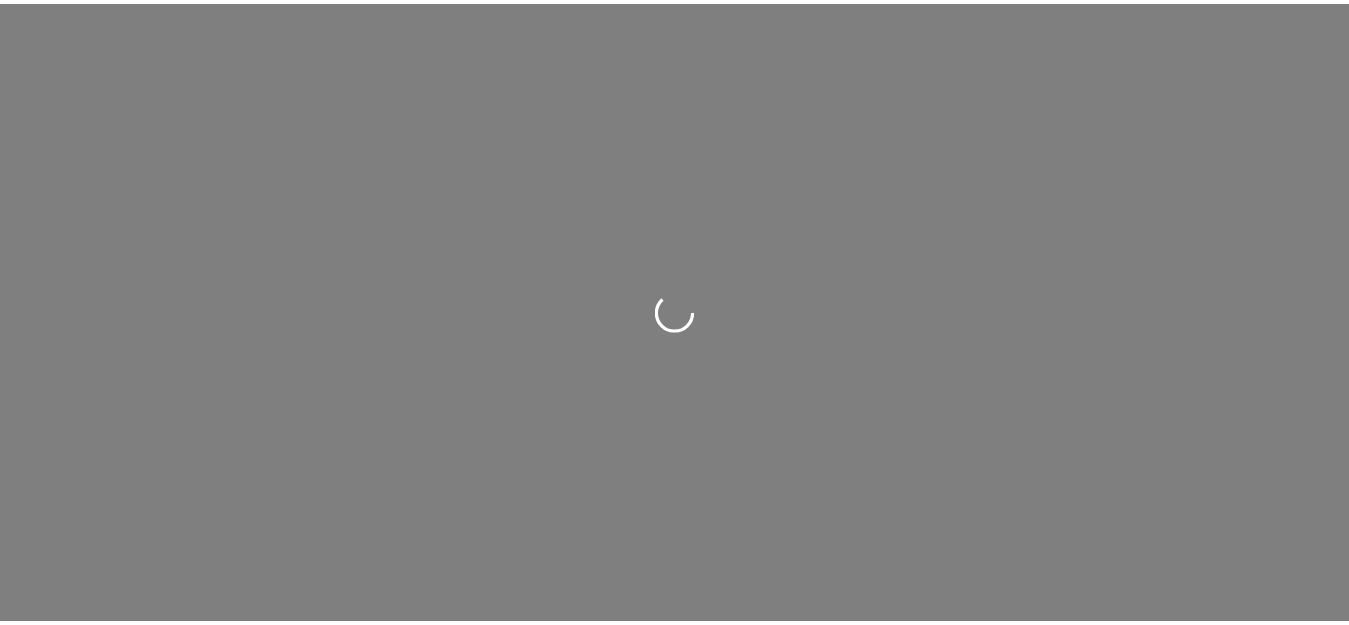 scroll, scrollTop: 0, scrollLeft: 0, axis: both 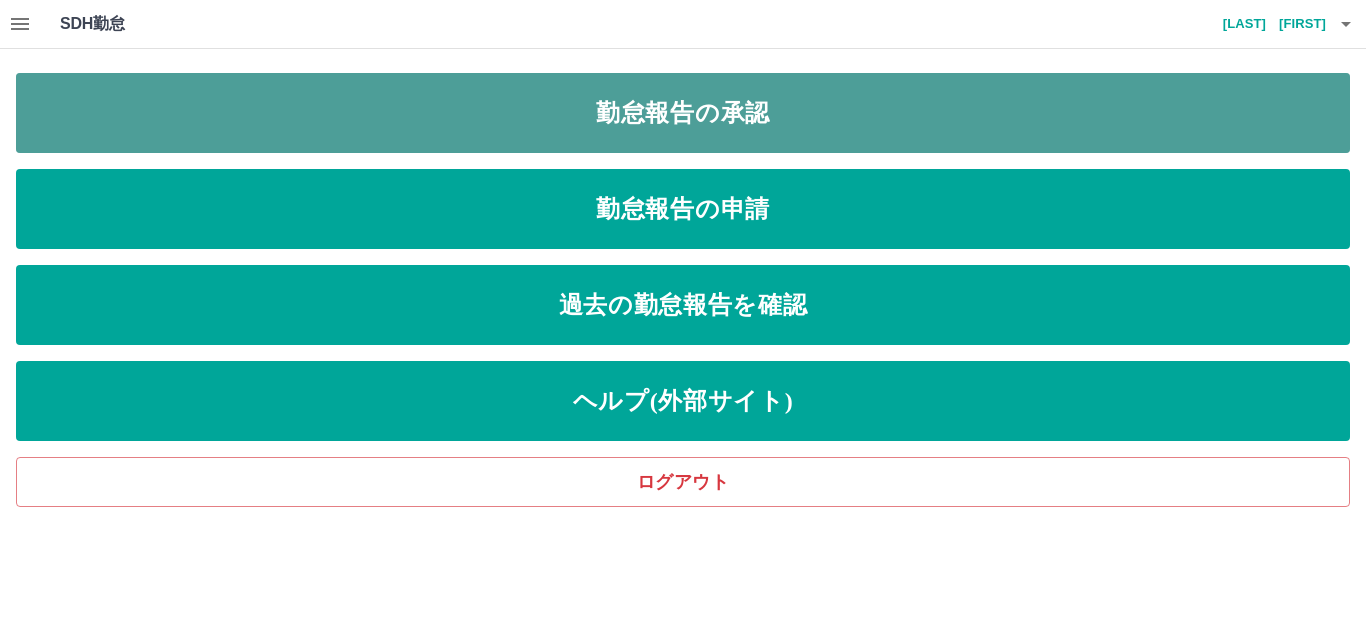 click on "勤怠報告の承認" at bounding box center (683, 113) 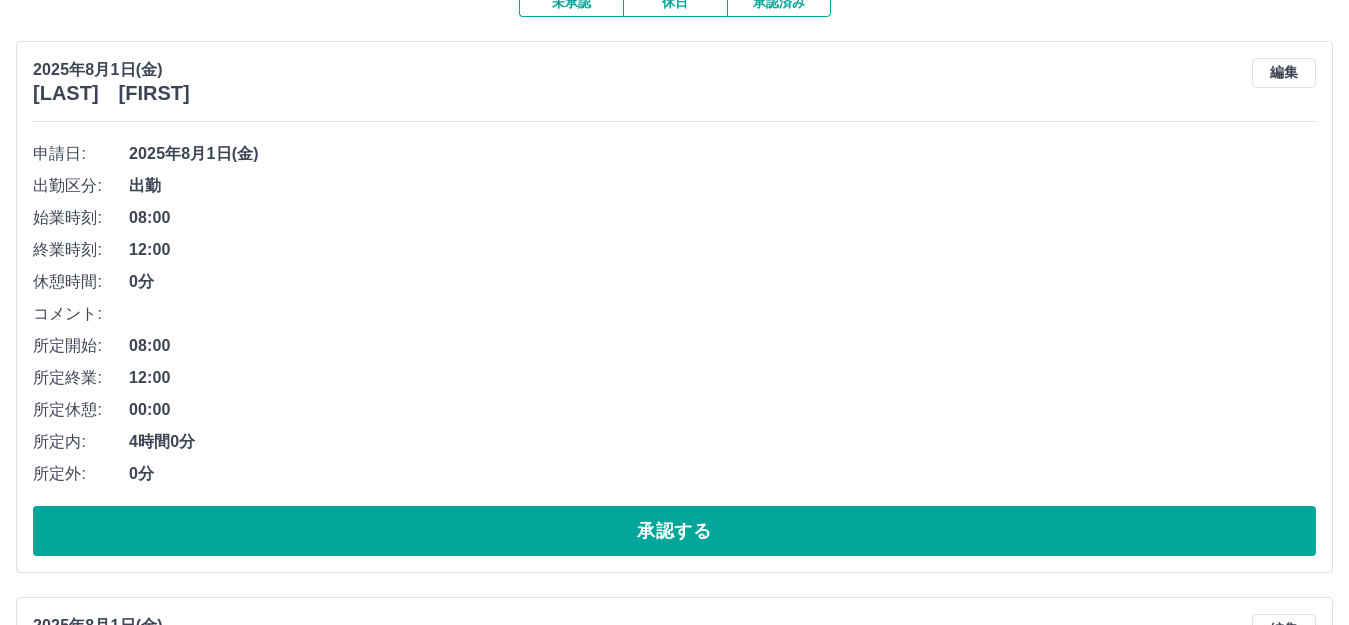 scroll, scrollTop: 200, scrollLeft: 0, axis: vertical 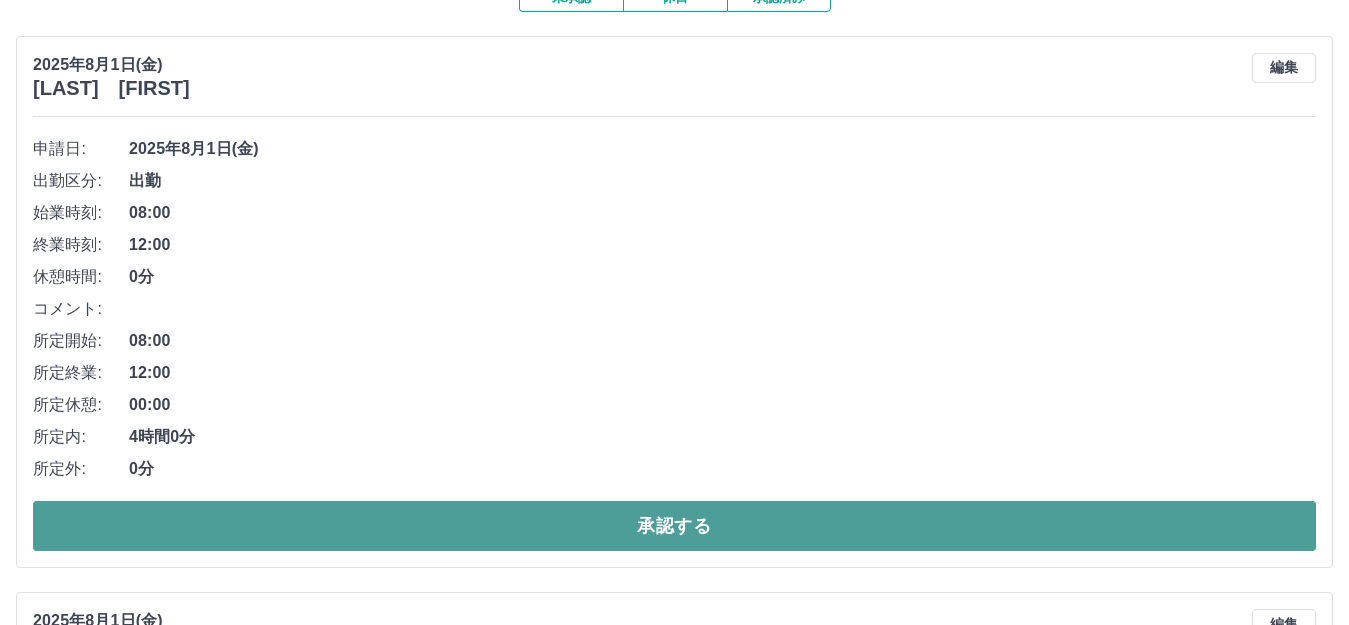 click on "承認する" at bounding box center [674, 526] 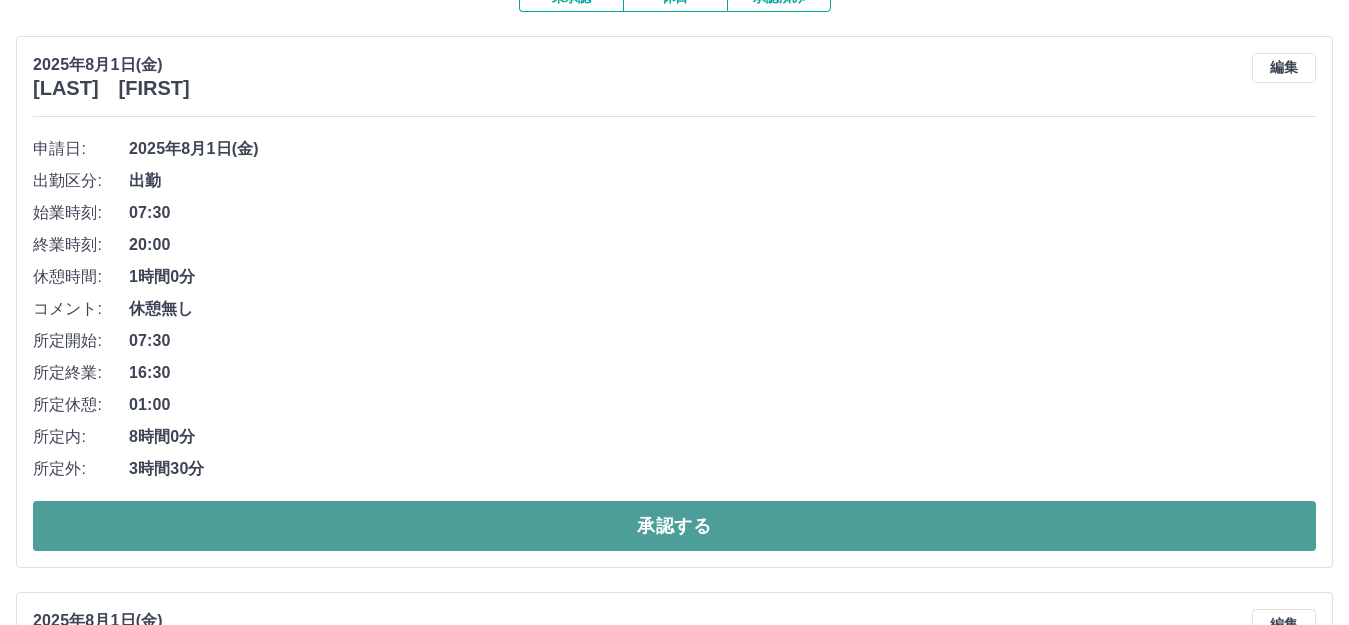 click on "承認する" at bounding box center (674, 526) 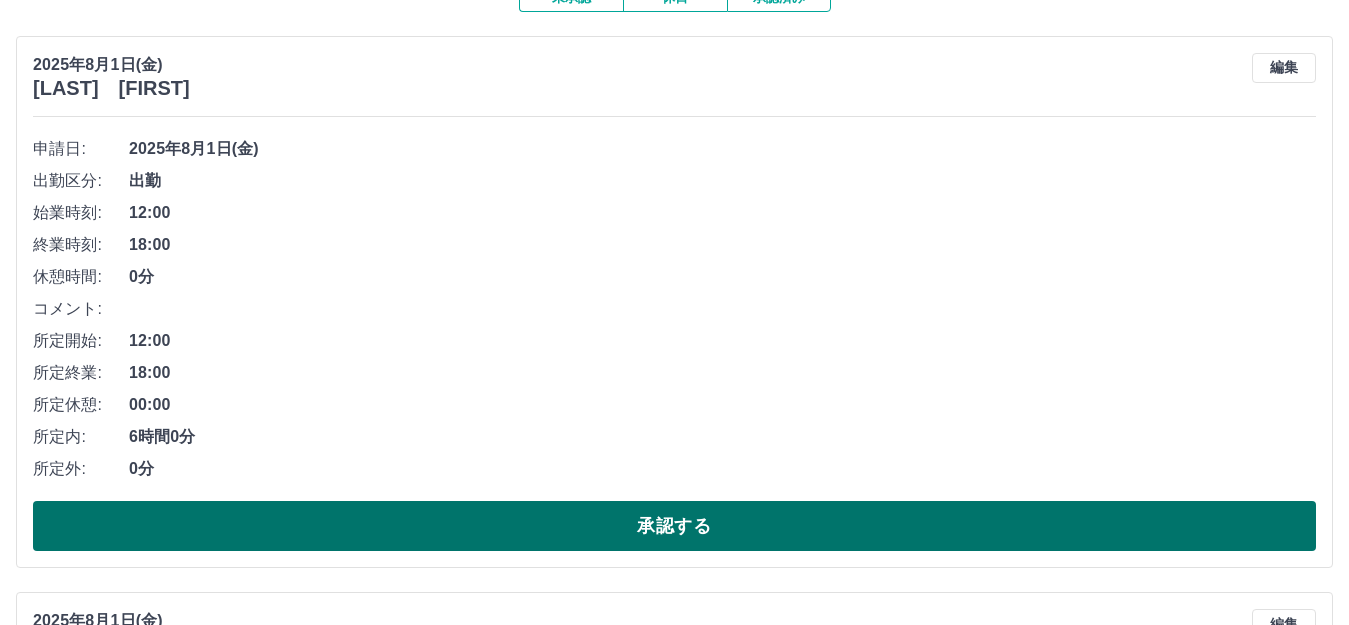 click on "承認する" at bounding box center (674, 526) 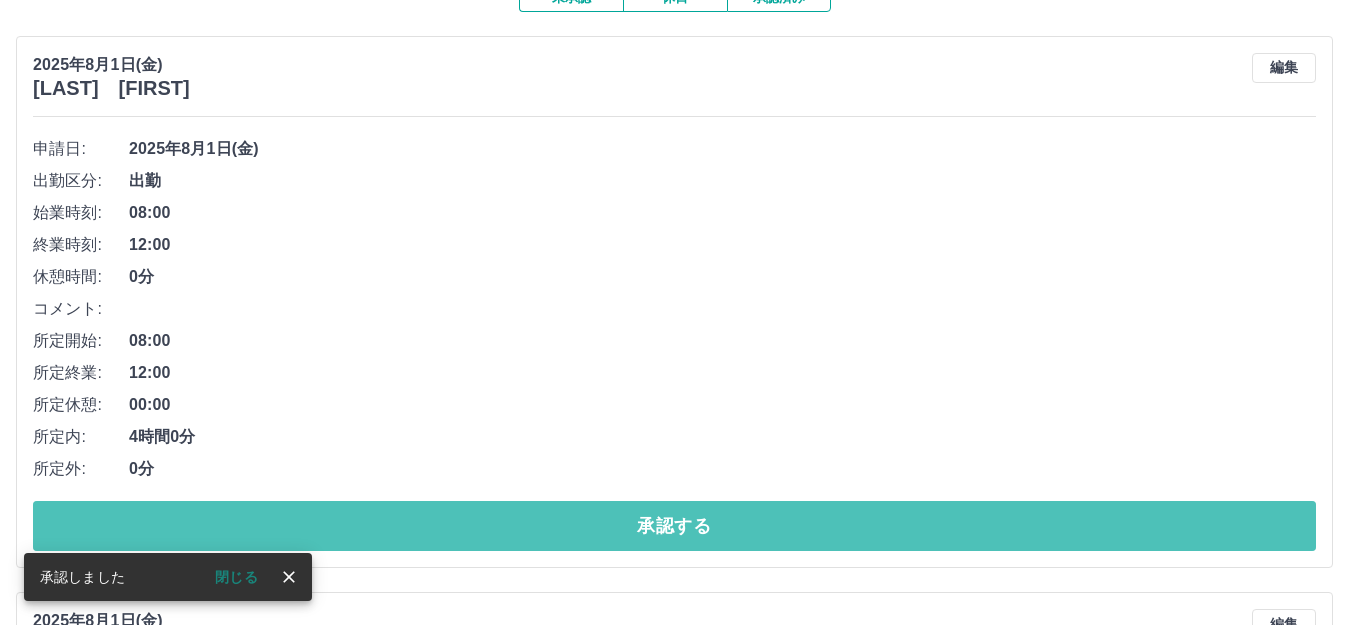 click on "承認する" at bounding box center (674, 526) 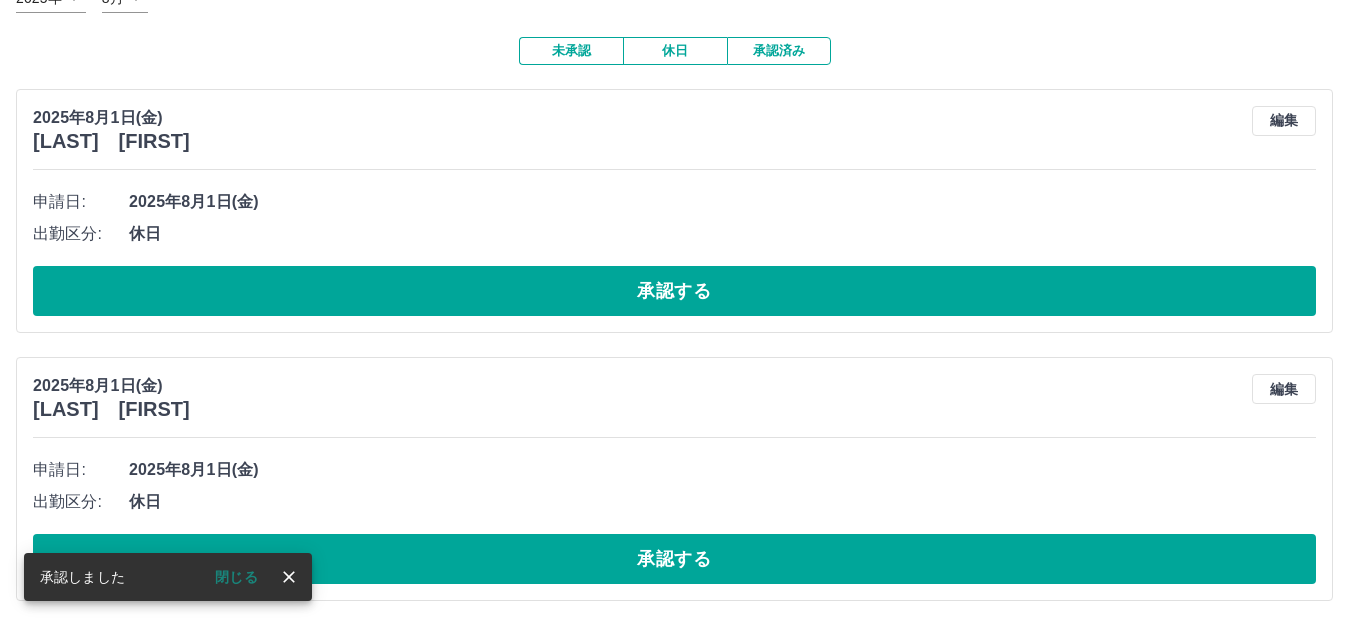 scroll, scrollTop: 149, scrollLeft: 0, axis: vertical 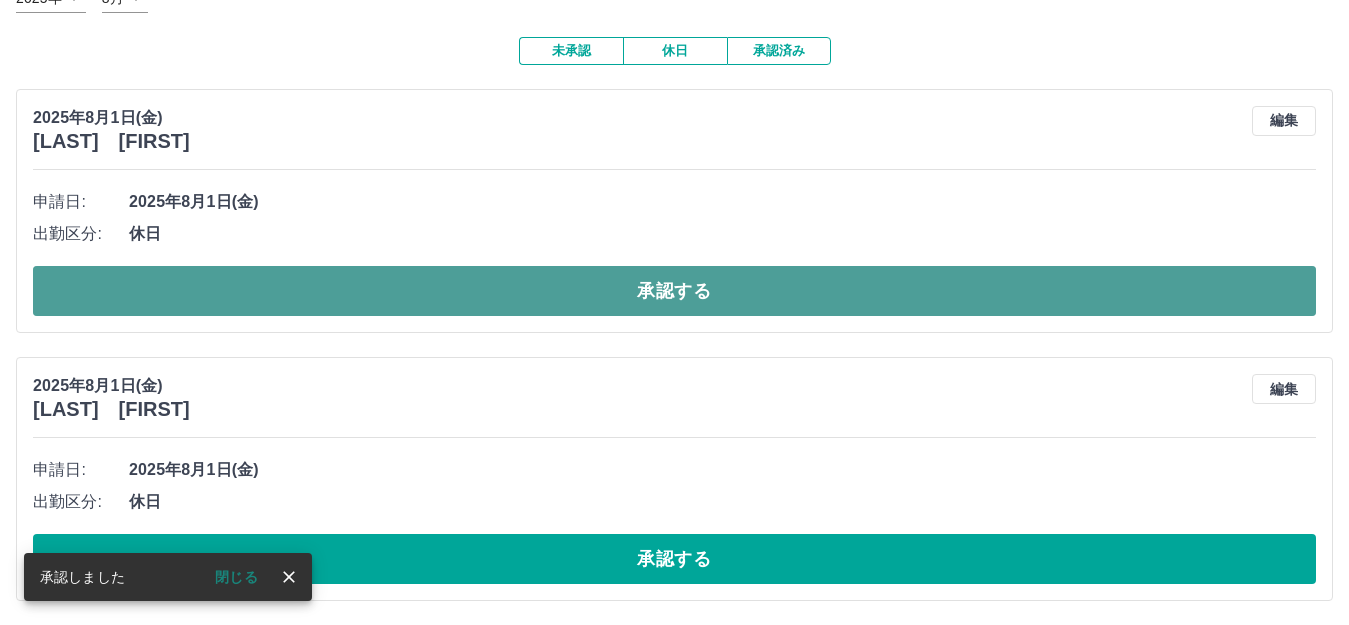 click on "承認する" at bounding box center [674, 291] 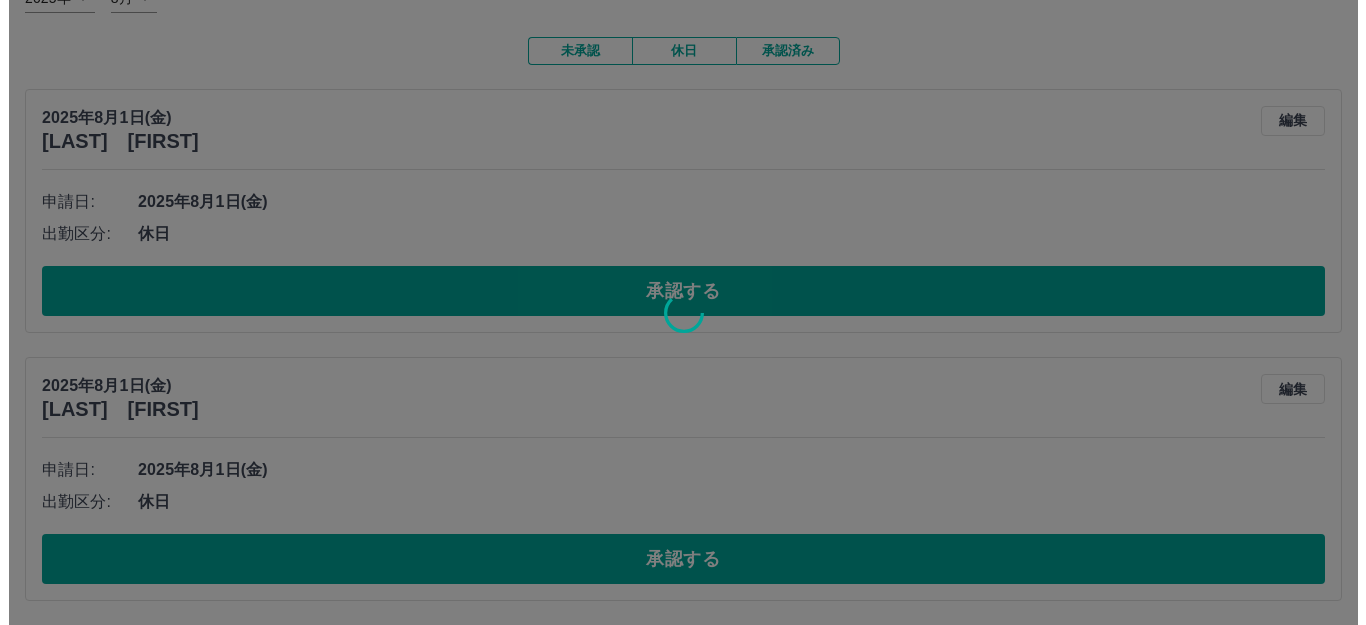 scroll, scrollTop: 0, scrollLeft: 0, axis: both 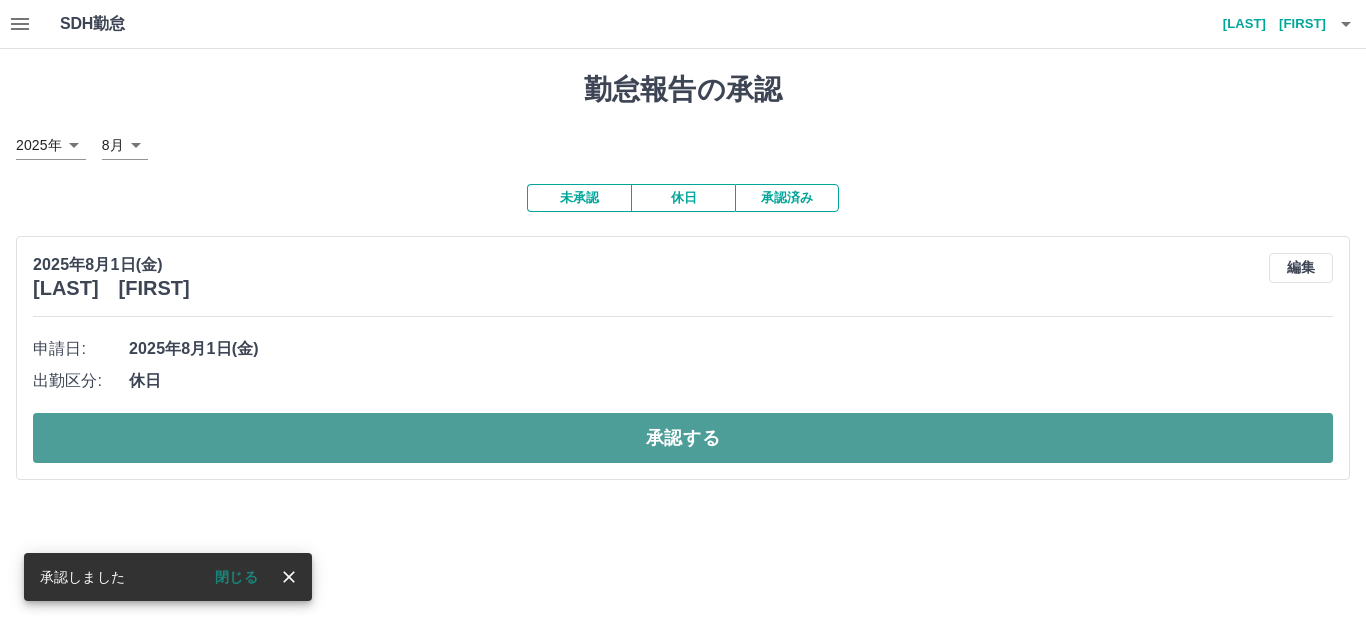click on "承認する" at bounding box center (683, 438) 